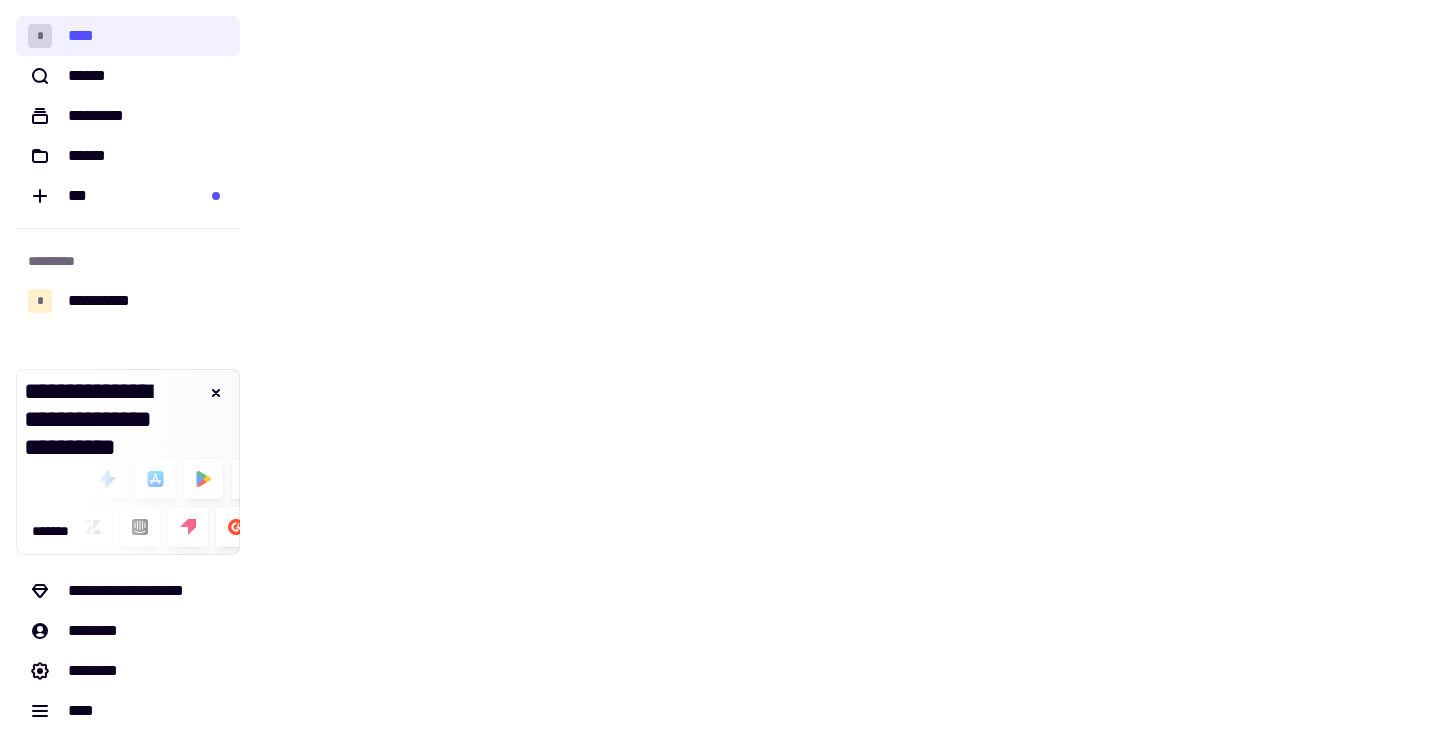 scroll, scrollTop: 0, scrollLeft: 0, axis: both 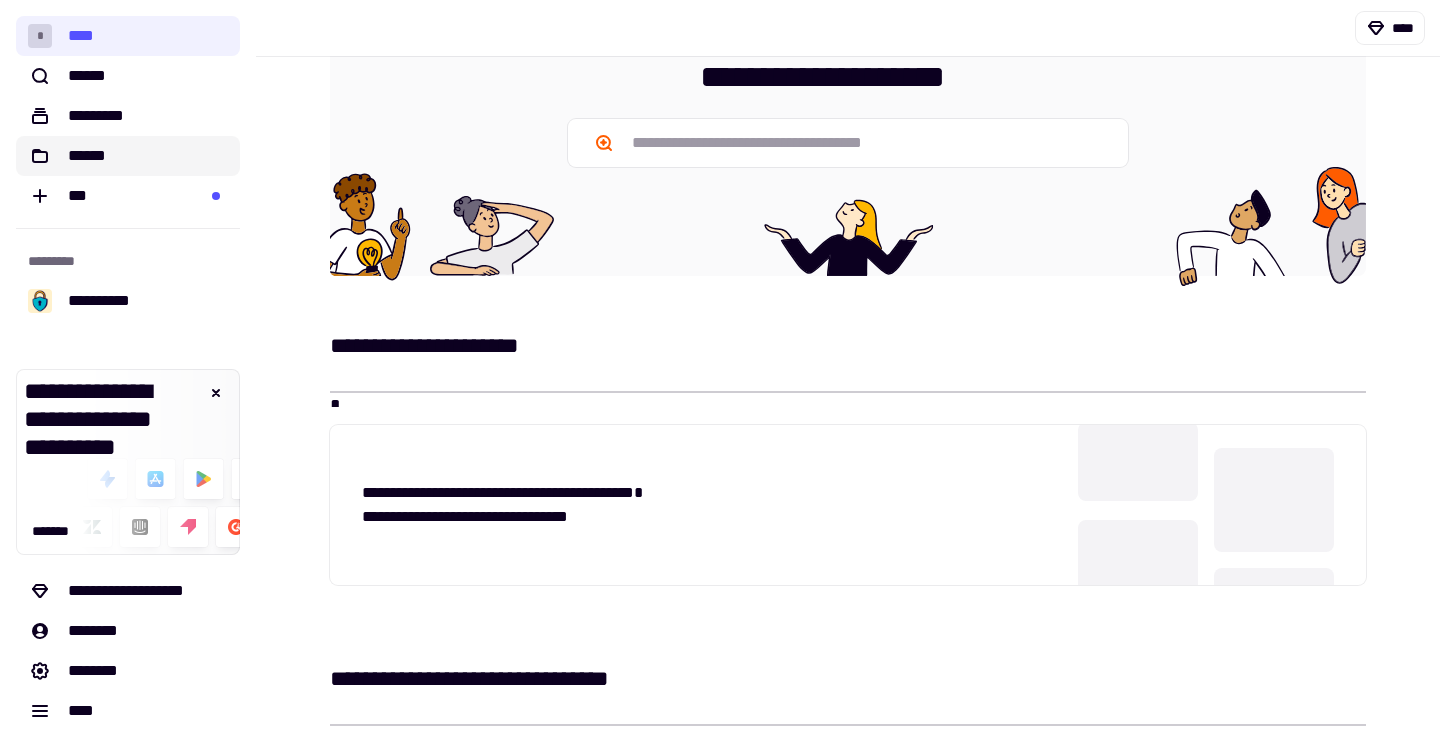 click on "******" 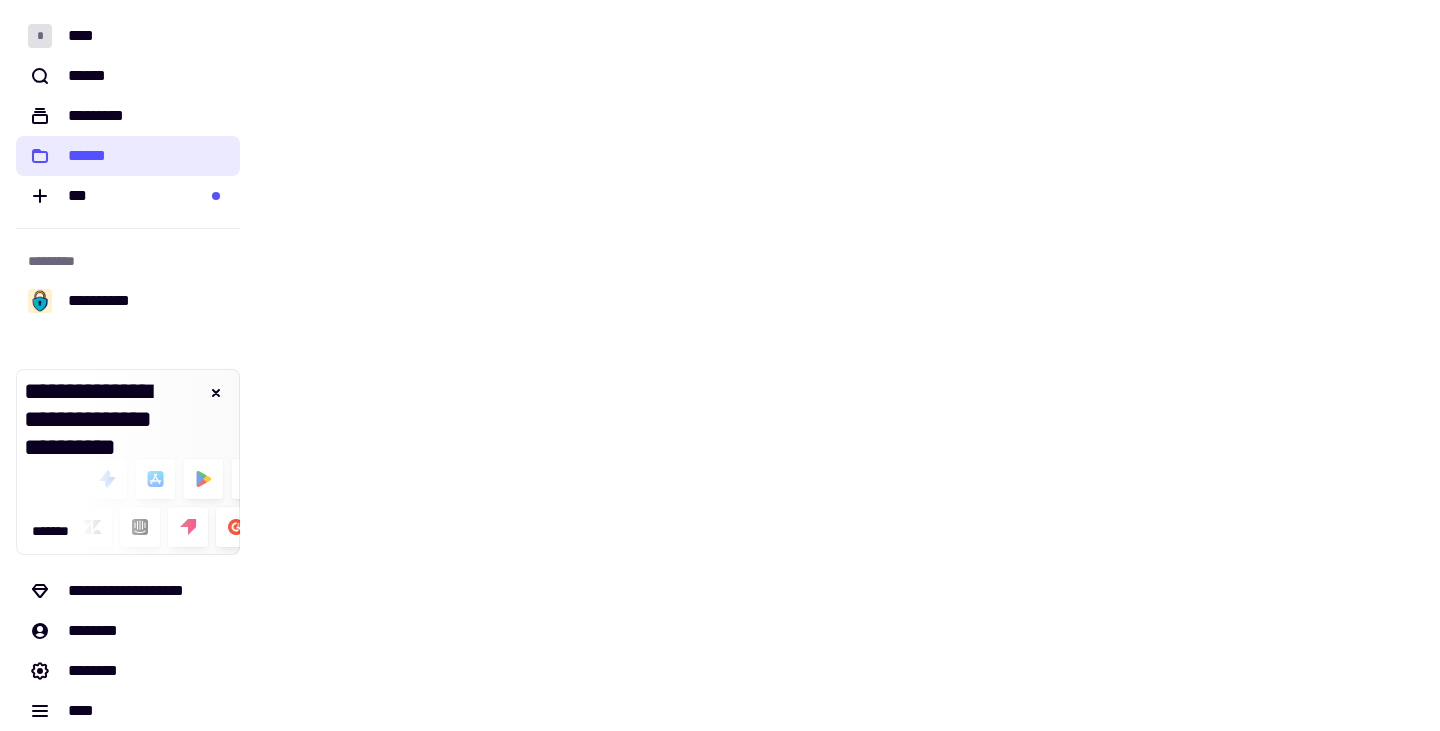 scroll, scrollTop: 0, scrollLeft: 0, axis: both 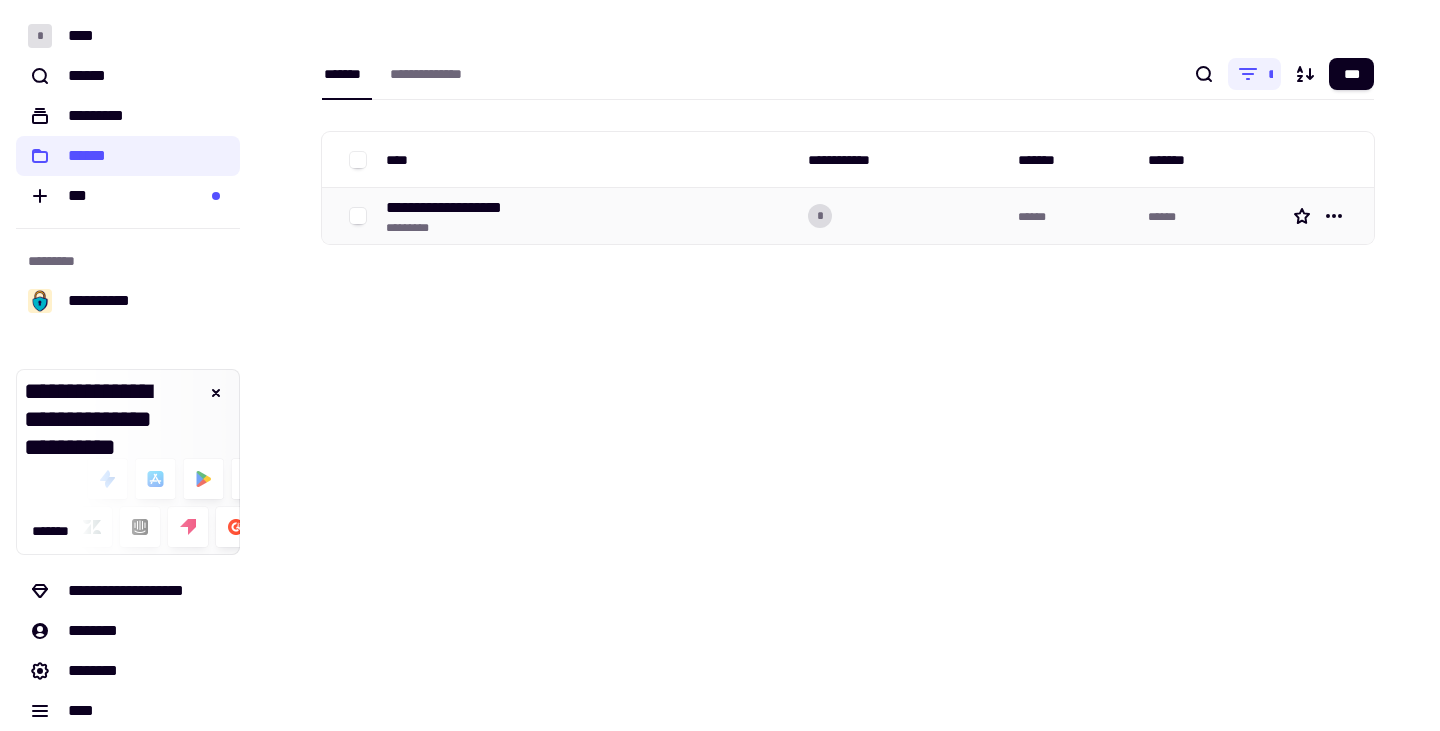 click on "**********" at bounding box center [457, 208] 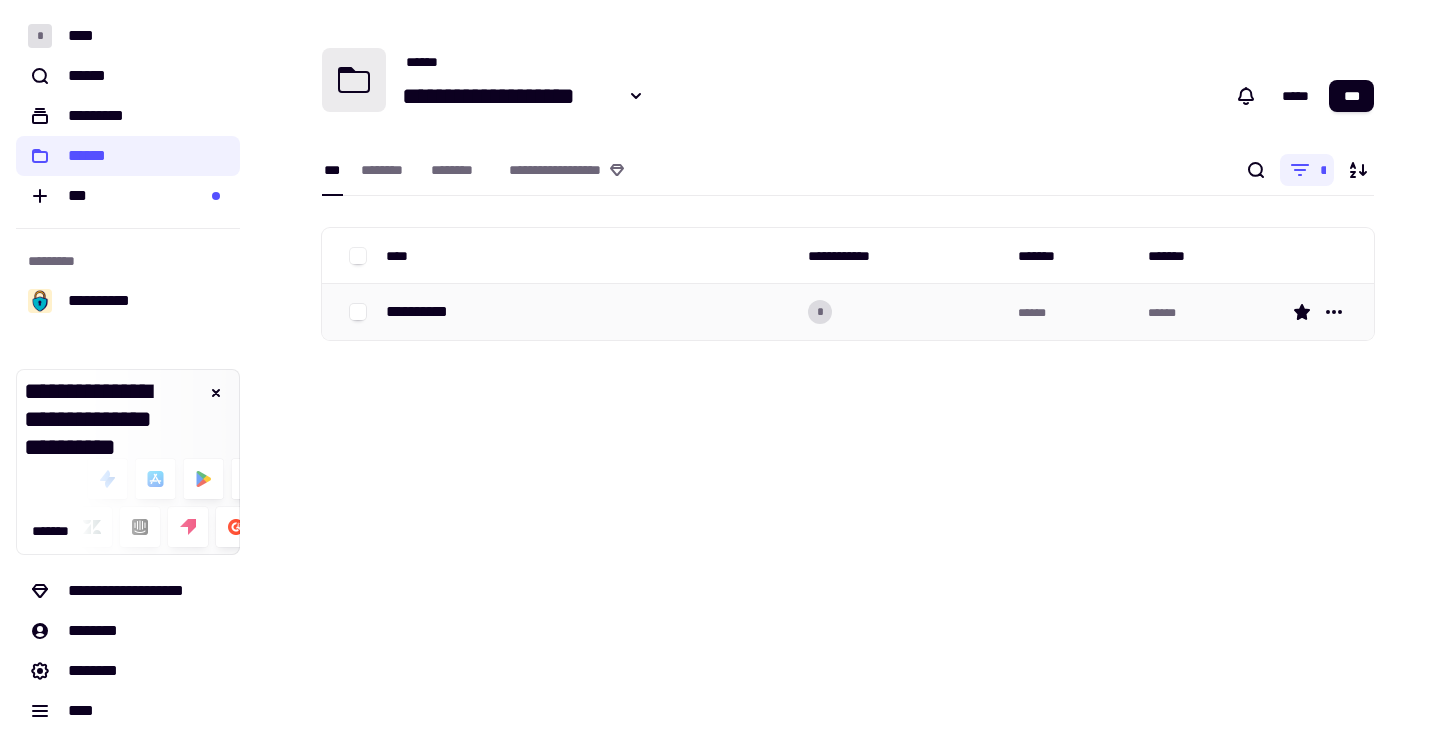 click on "**********" at bounding box center [589, 312] 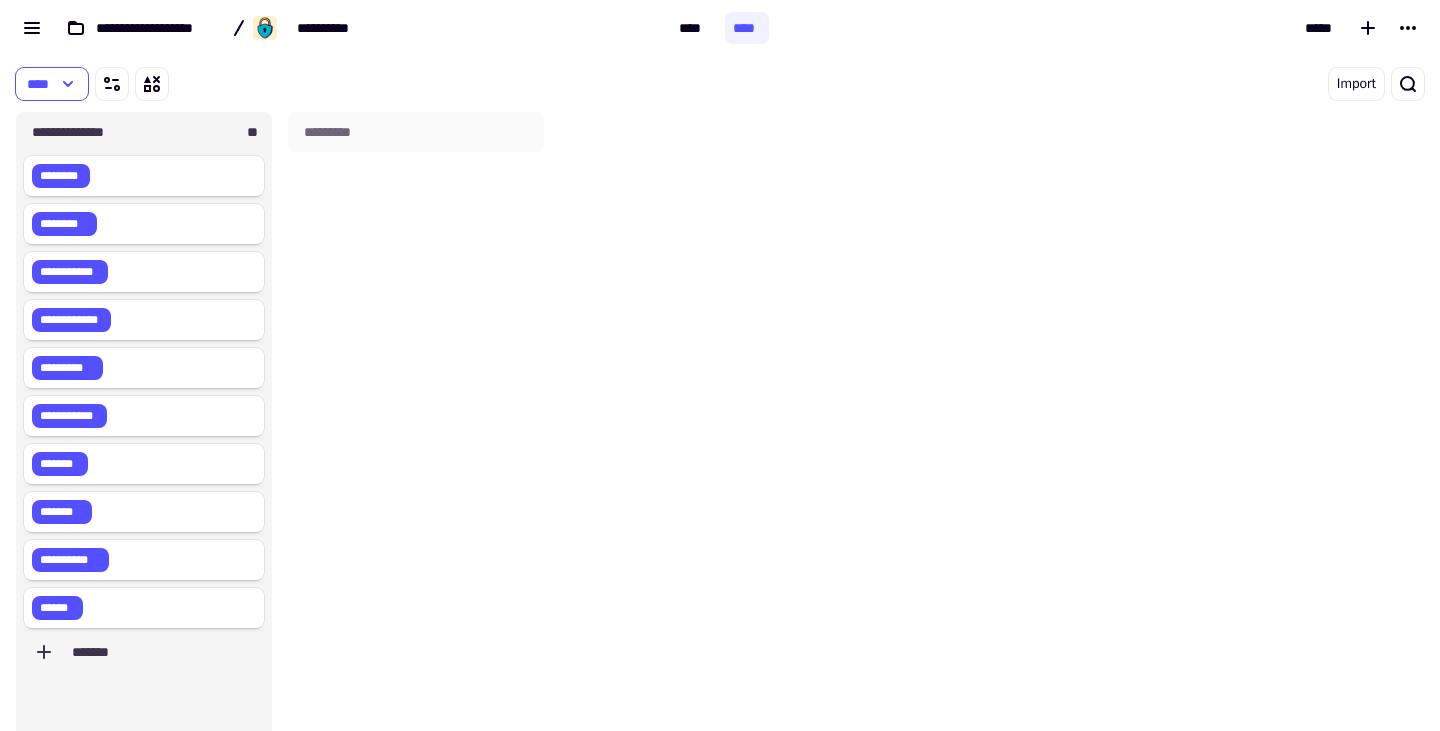scroll, scrollTop: 16, scrollLeft: 16, axis: both 